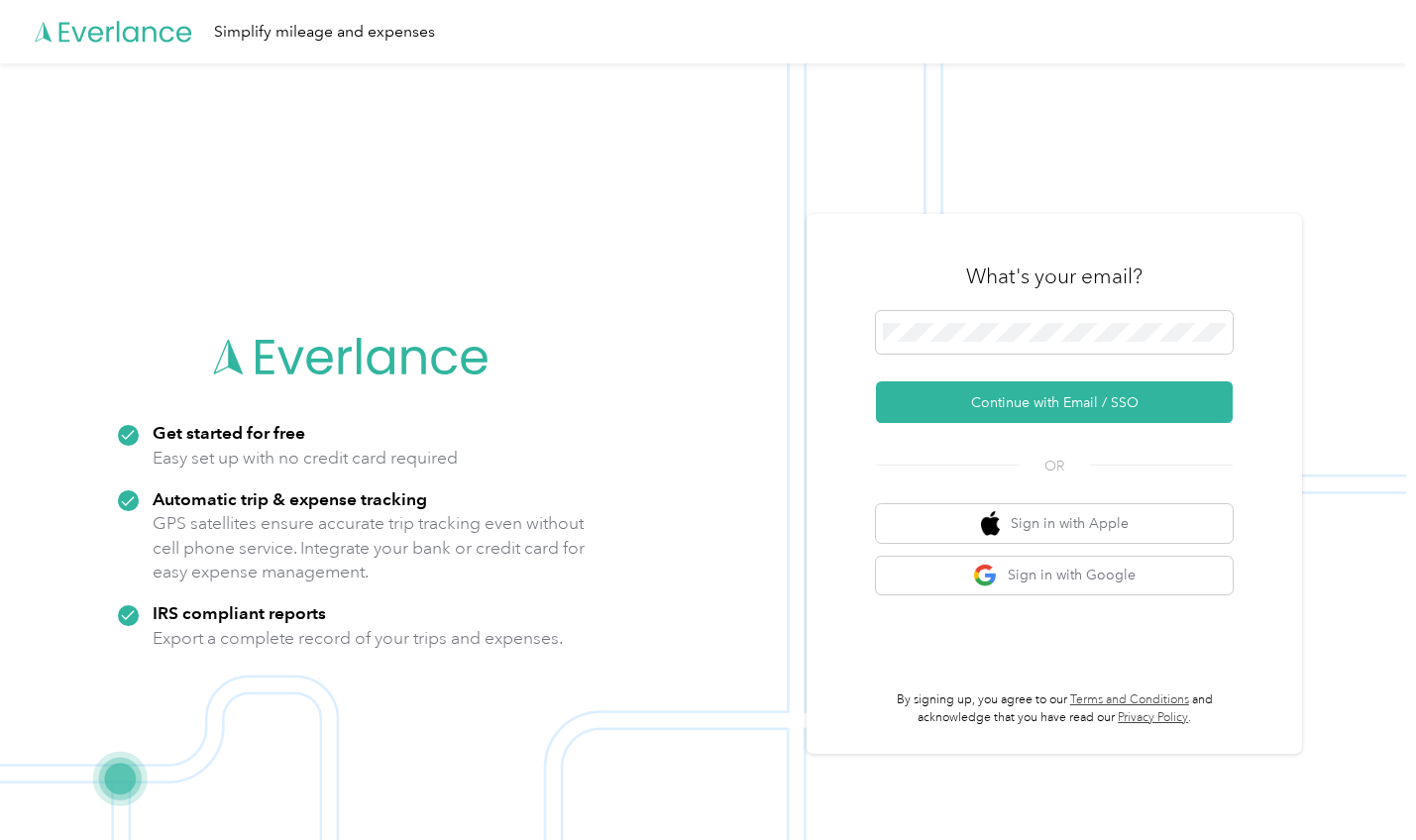 scroll, scrollTop: 0, scrollLeft: 0, axis: both 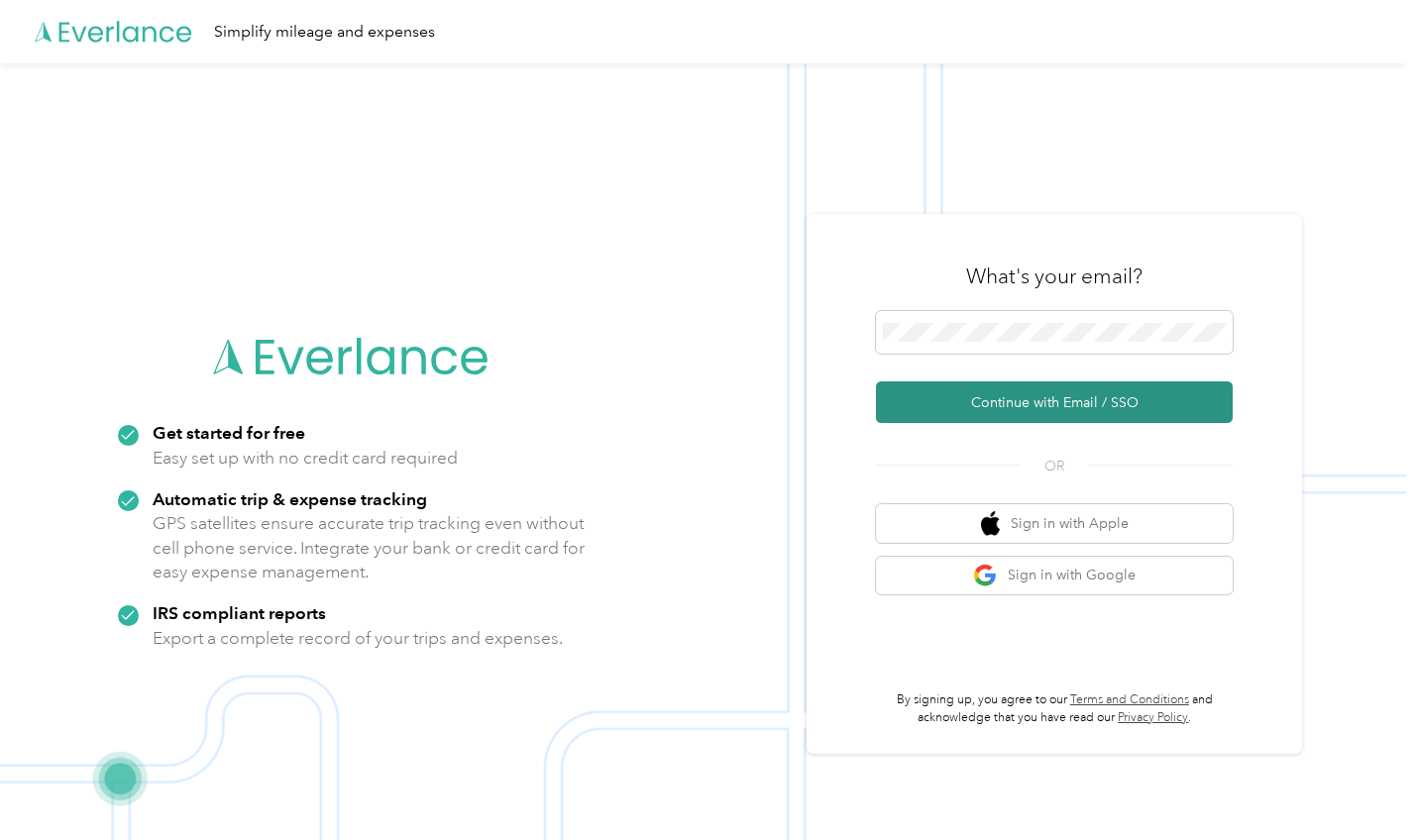 click on "Continue with Email / SSO" at bounding box center (1054, 402) 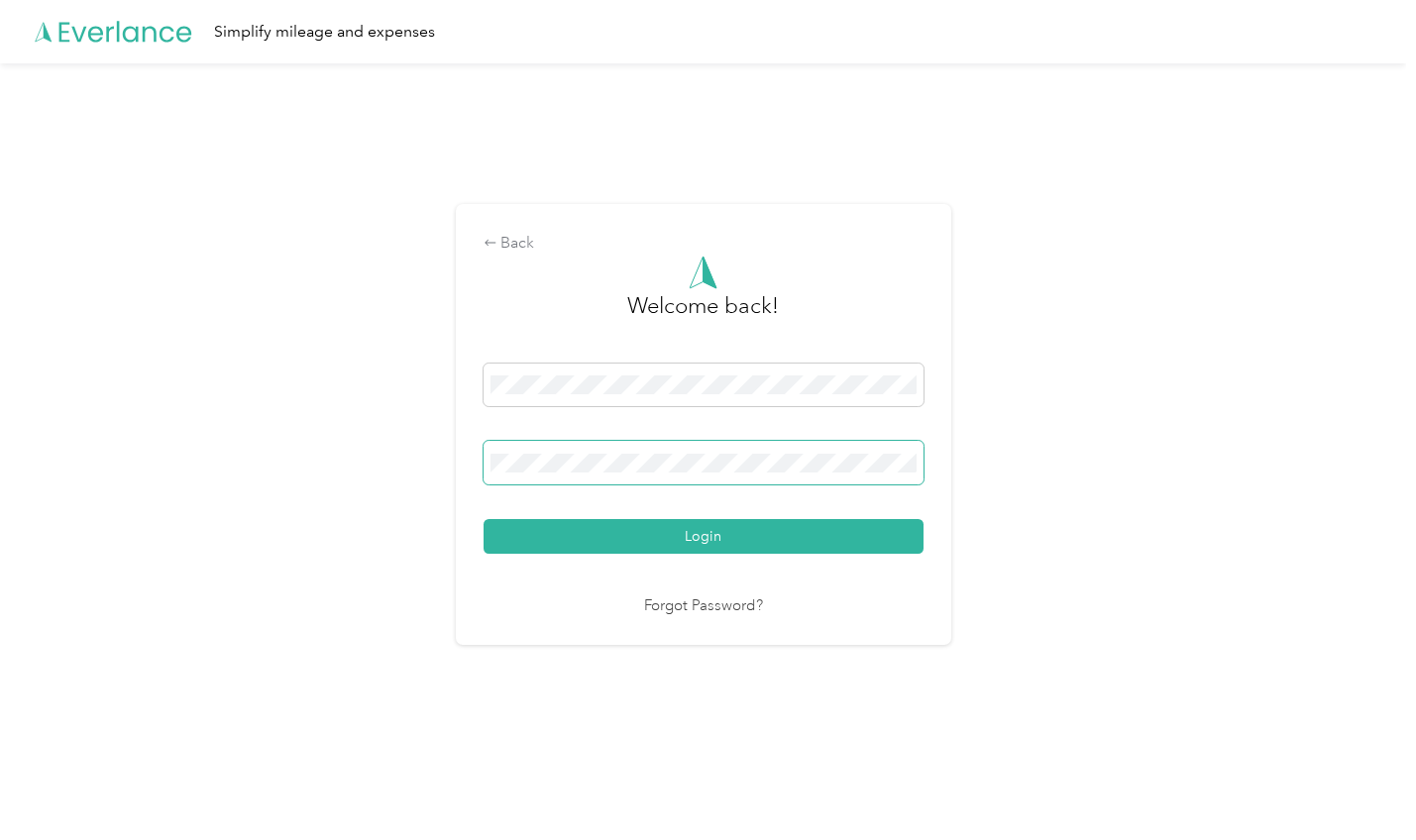 click on "Login" at bounding box center (704, 536) 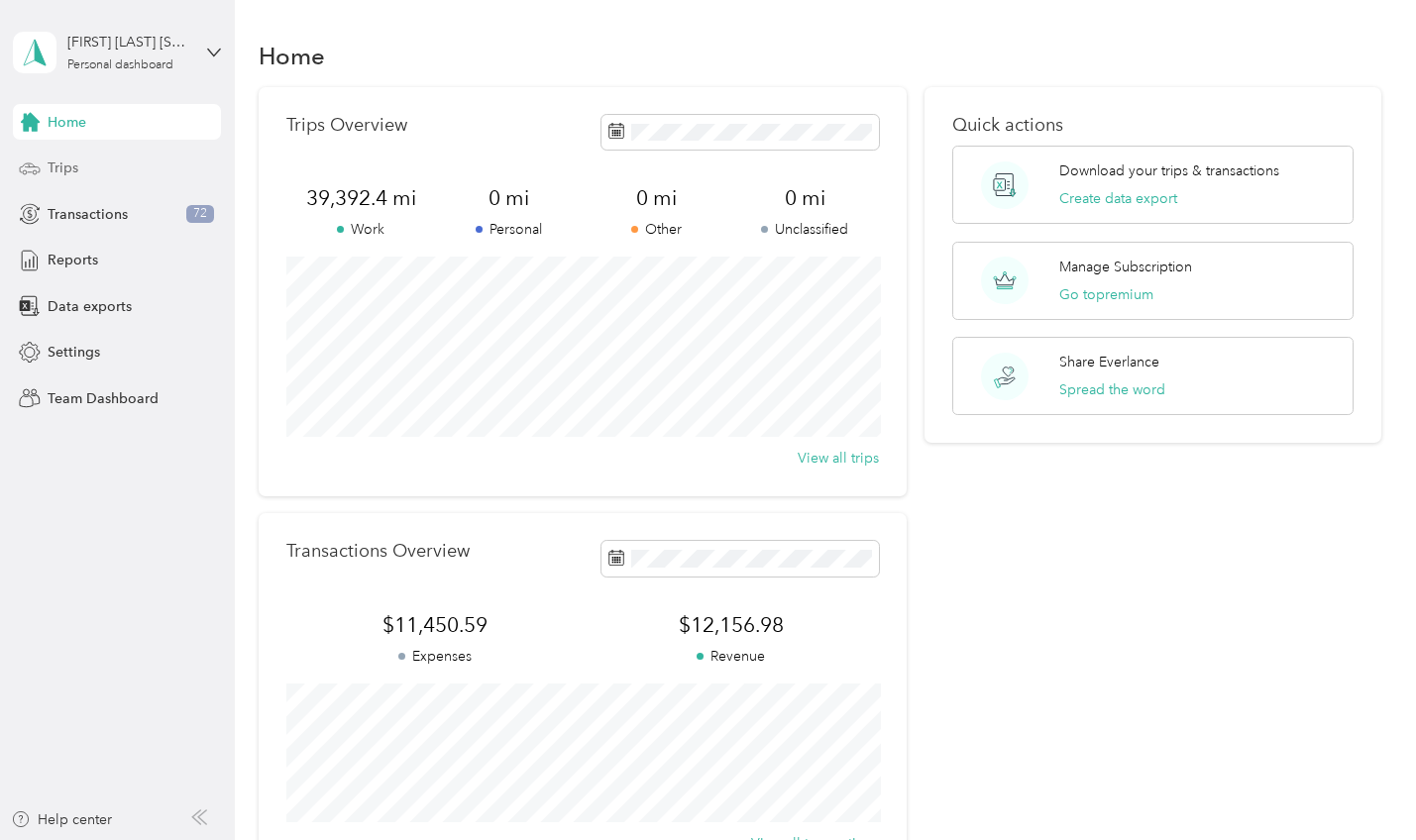 click on "Trips" at bounding box center (62, 167) 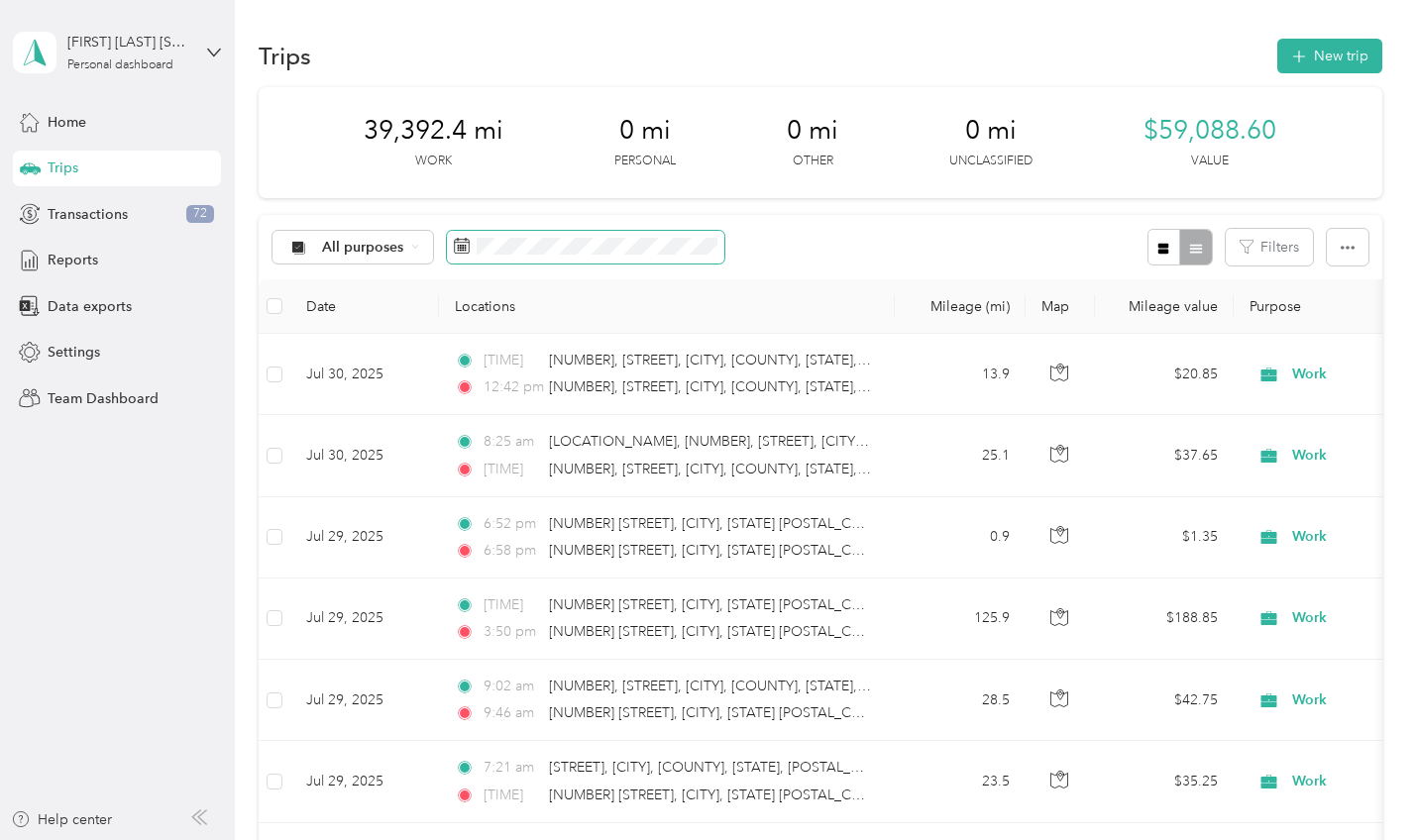 click 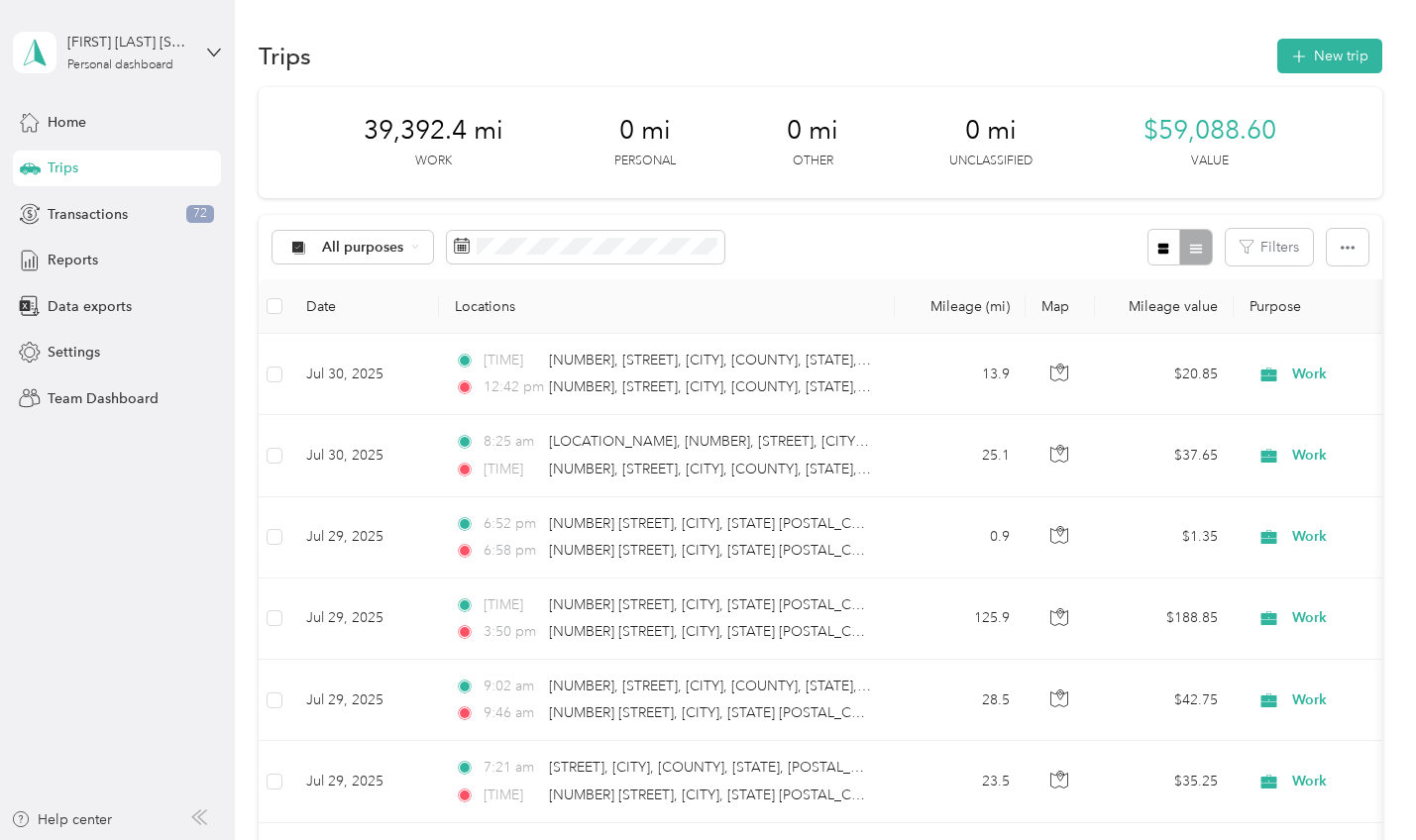 click on "39,392.4   mi Work 0   mi Personal 0   mi Other 0   mi Unclassified $59,088.60 Value All purposes Filters Date Locations Mileage (mi) Map Mileage value Purpose Track Method Report                     [DATE] [TIME] [NUMBER], [STREET], [CITY], [COUNTY], [STATE], [POSTAL_CODE], USA [TIME] [NUMBER], [STREET], [CITY], [COUNTY], [STATE], [POSTAL_CODE], USA 13.9 $20.85 Work GPS [MONTH] [DATE] [TIME] [LOCATION_NAME], [NUMBER], [STREET], [CITY], [COUNTY], [STATE], [POSTAL_CODE], USA [TIME] [NUMBER], [STREET], [CITY], [COUNTY], [STATE], [POSTAL_CODE], USA 25.1 $37.65 Work GPS [MONTH] [DATE] [TIME] [NUMBER] [STREET], [CITY], [STATE] [POSTAL_CODE], USA [TIME] [NUMBER] [STREET], [CITY], [STATE], [POSTAL_CODE], USA 0.9 $1.35 Work GPS [MONTH] [DATE] [TIME] [NUMBER] [STREET], [CITY], [STATE] [POSTAL_CODE], USA [TIME] [NUMBER] [STREET], [CITY], [STATE], [POSTAL_CODE], USA 125.9 $188.85 Work GPS [MONTH] [DATE] [TIME] [NUMBER], [STREET], [CITY], [COUNTY], [STATE], [POSTAL_CODE], USA [TIME] [NUMBER], [STREET], [CITY], [STATE], [POSTAL_CODE], USA 6" at bounding box center (819, 1264) 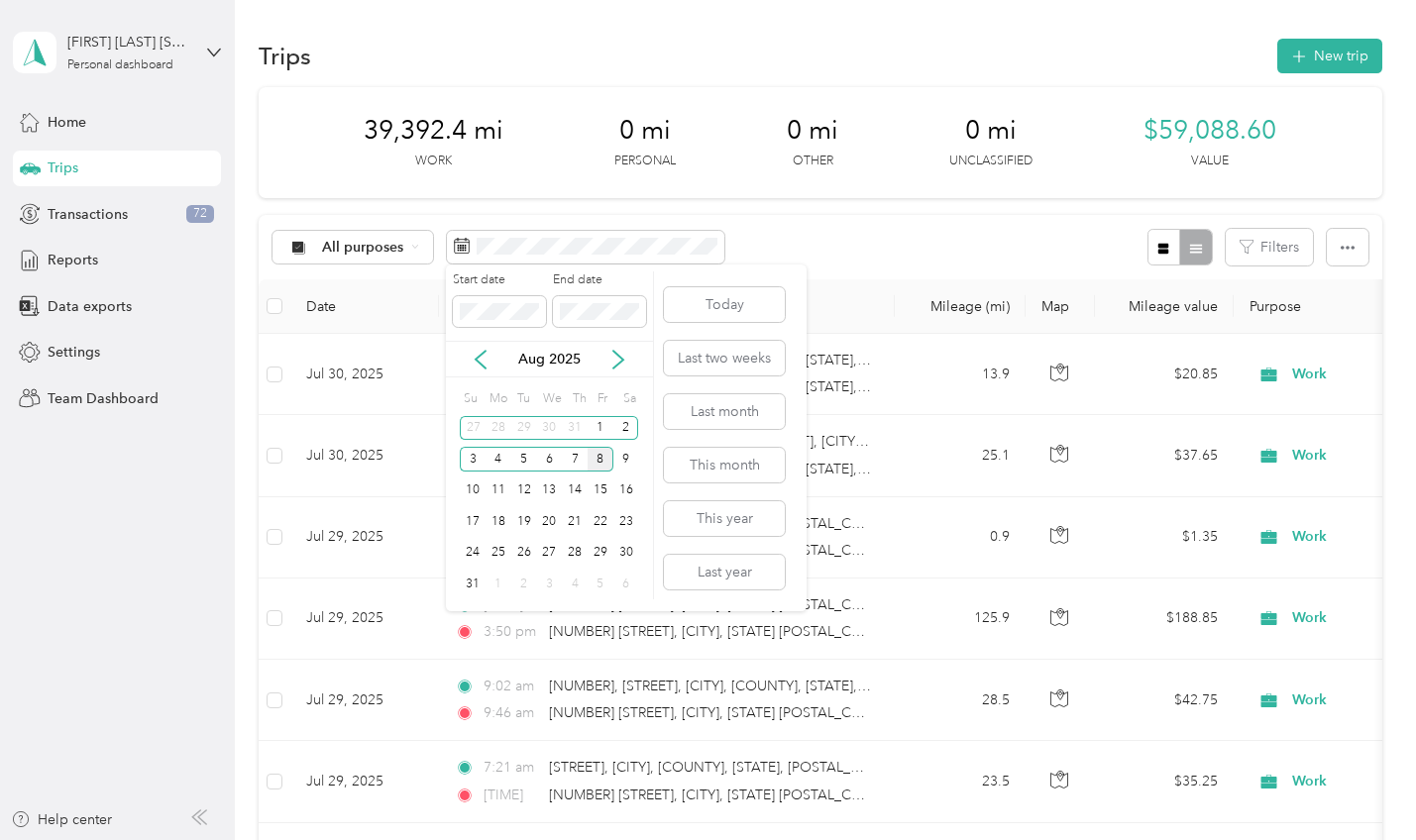 click on "Start date" at bounding box center [499, 280] 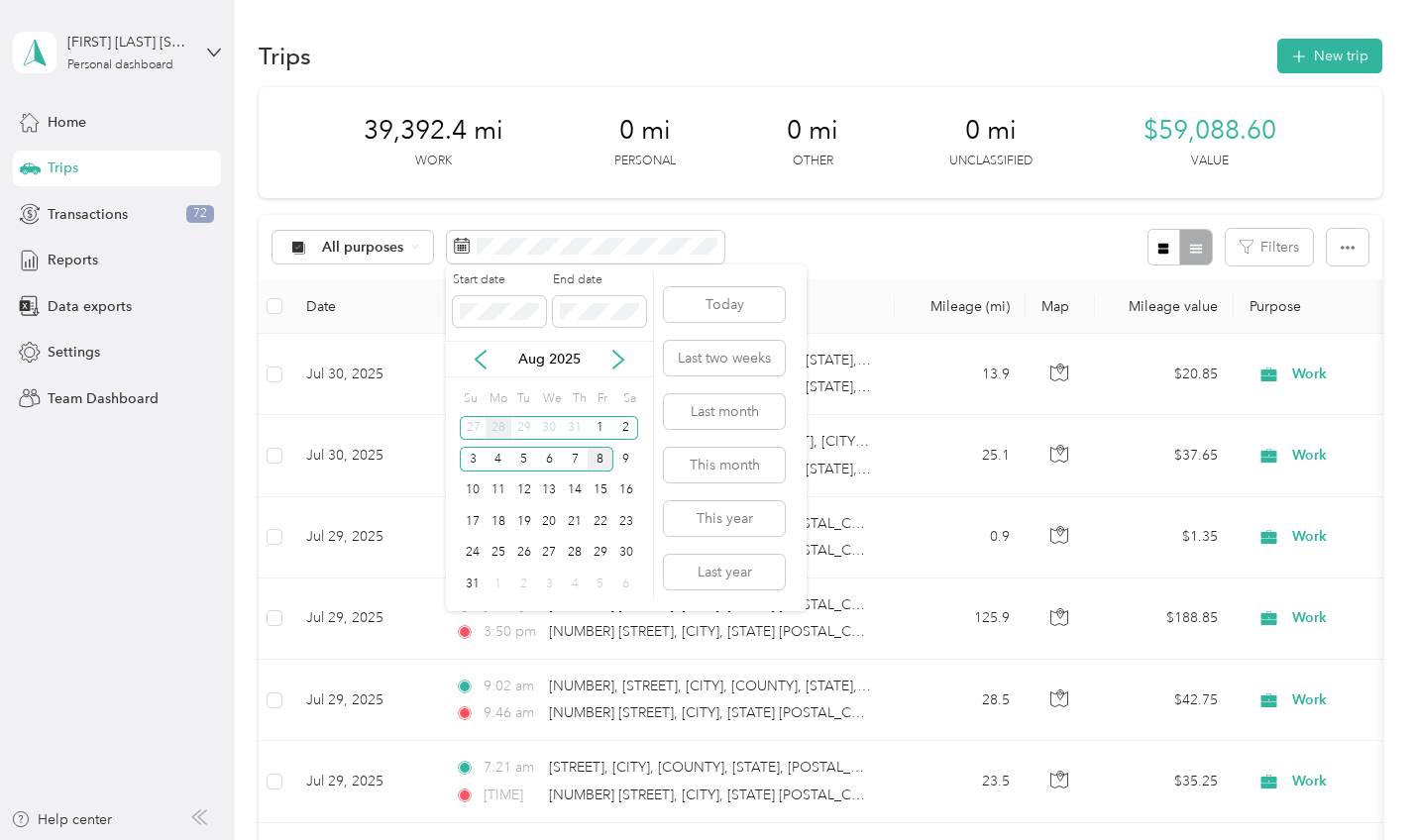 click on "28" at bounding box center [498, 428] 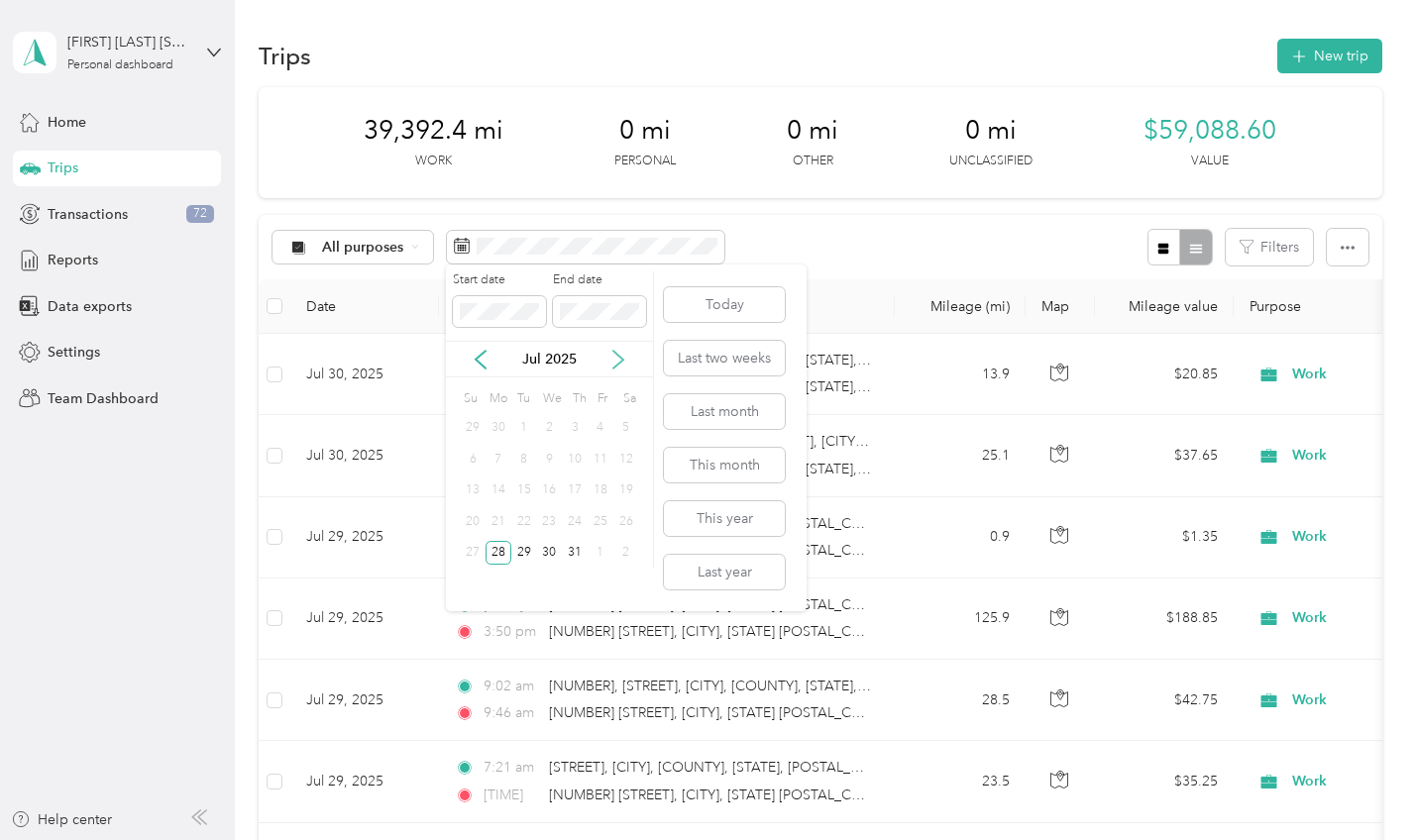 click 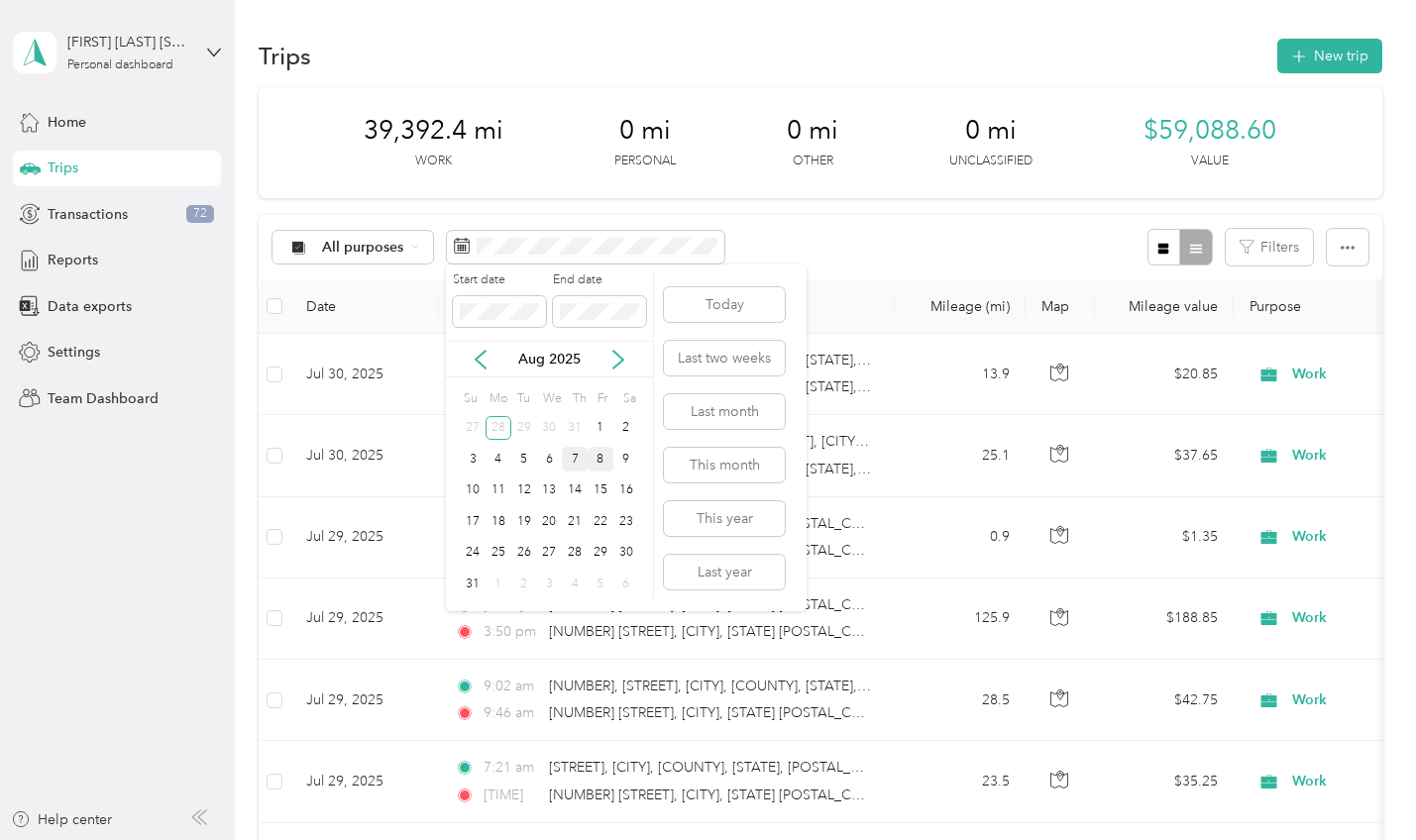 click on "7" at bounding box center [575, 459] 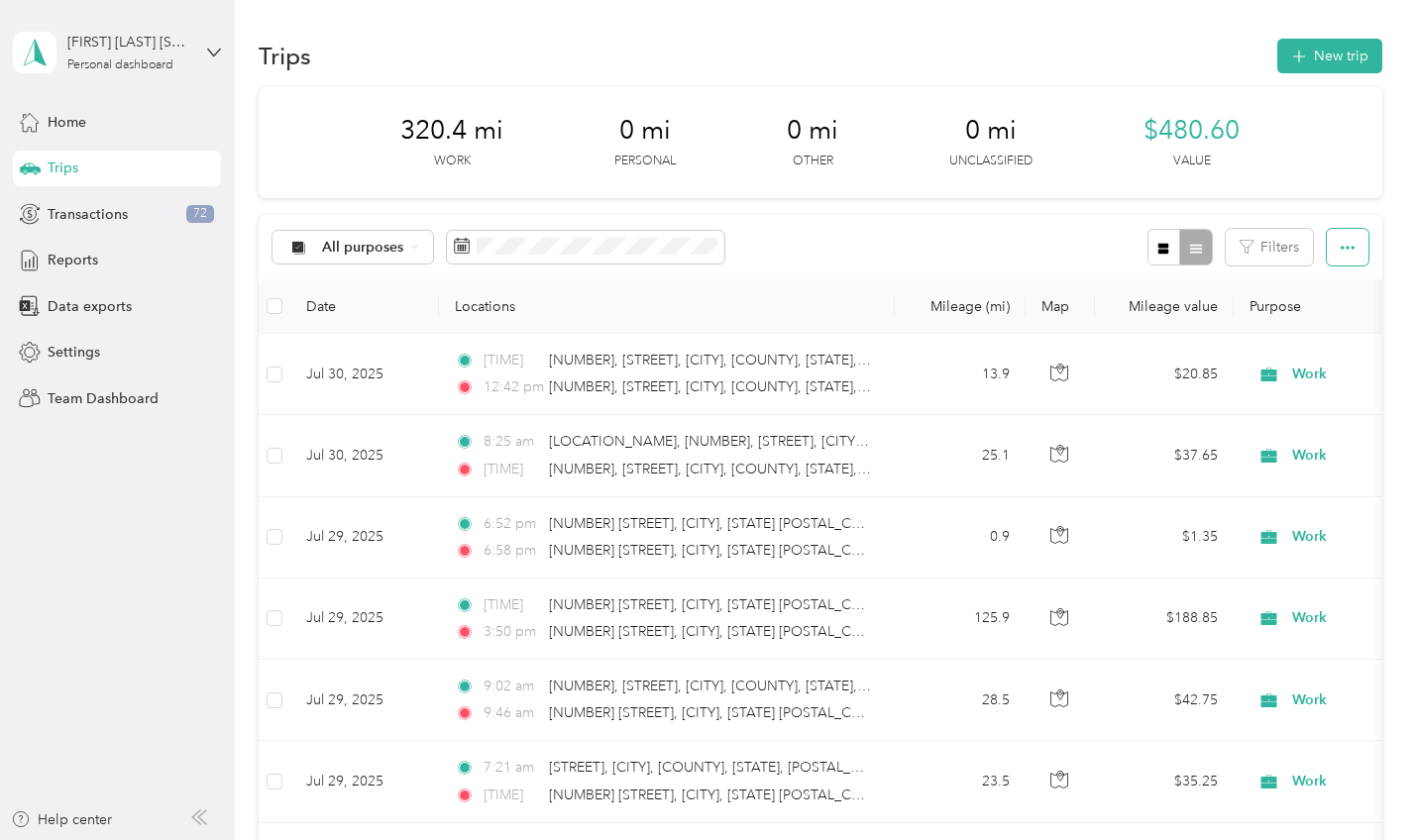 click 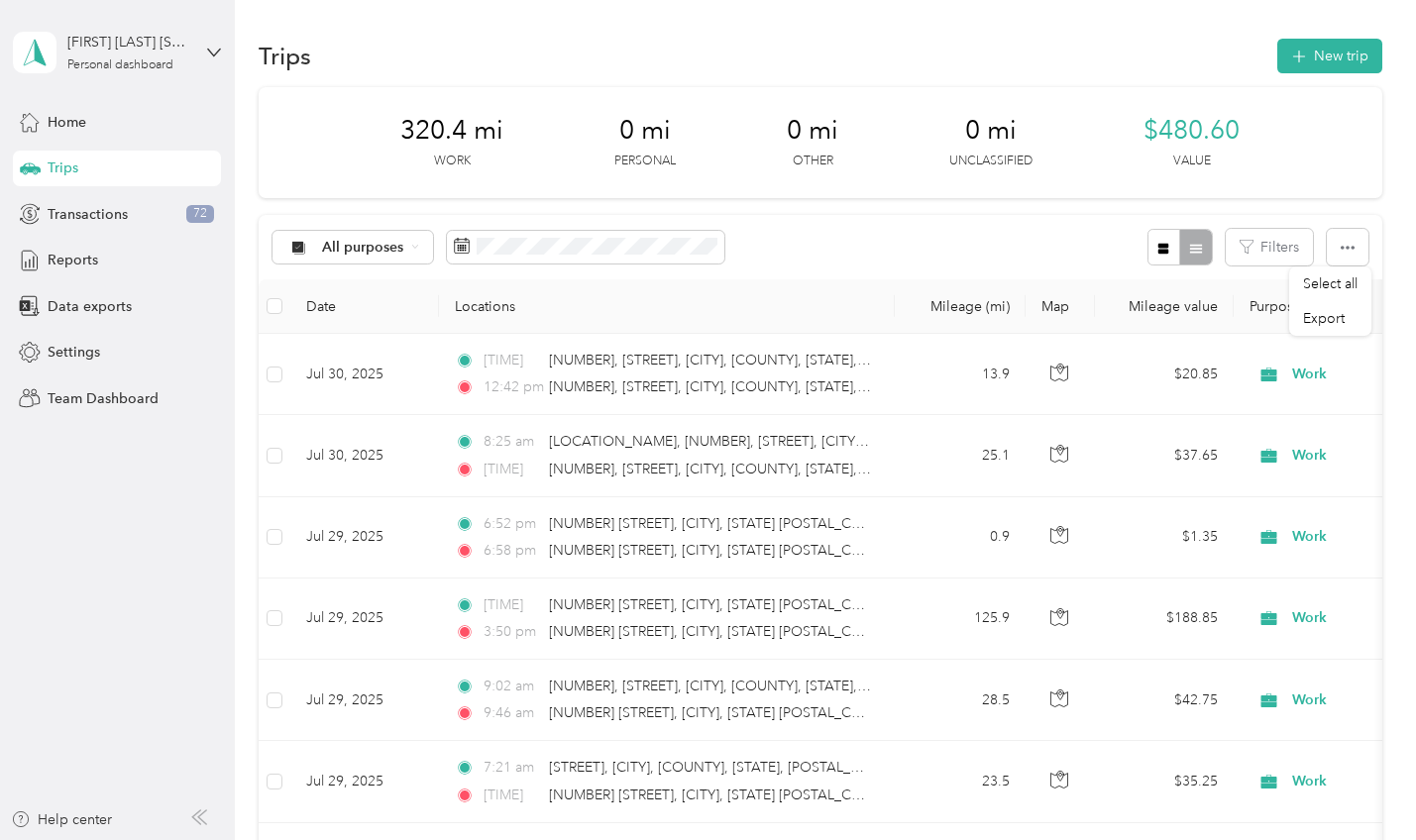 click on "All purposes Filters" at bounding box center (819, 247) 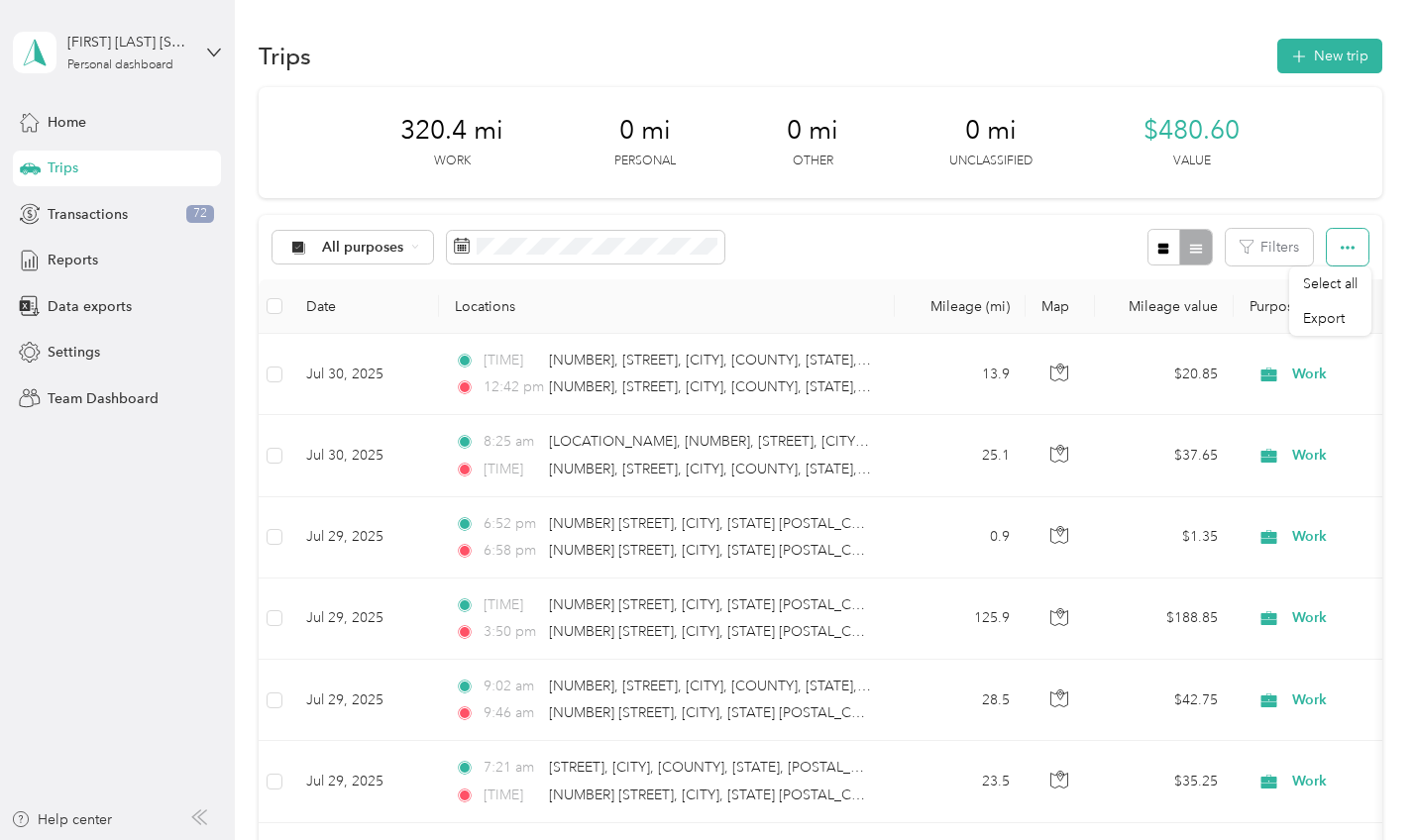 click 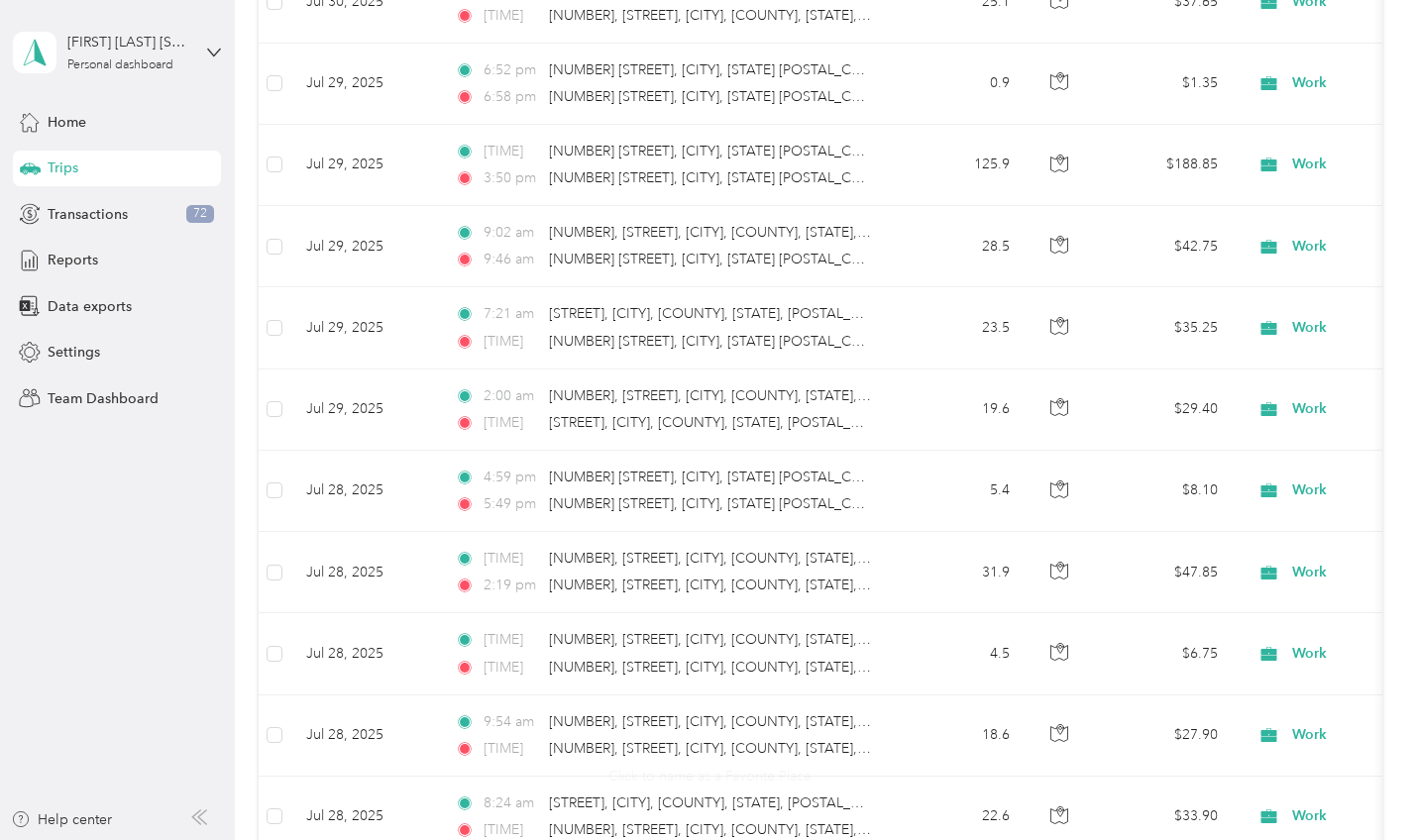 scroll, scrollTop: 819, scrollLeft: 0, axis: vertical 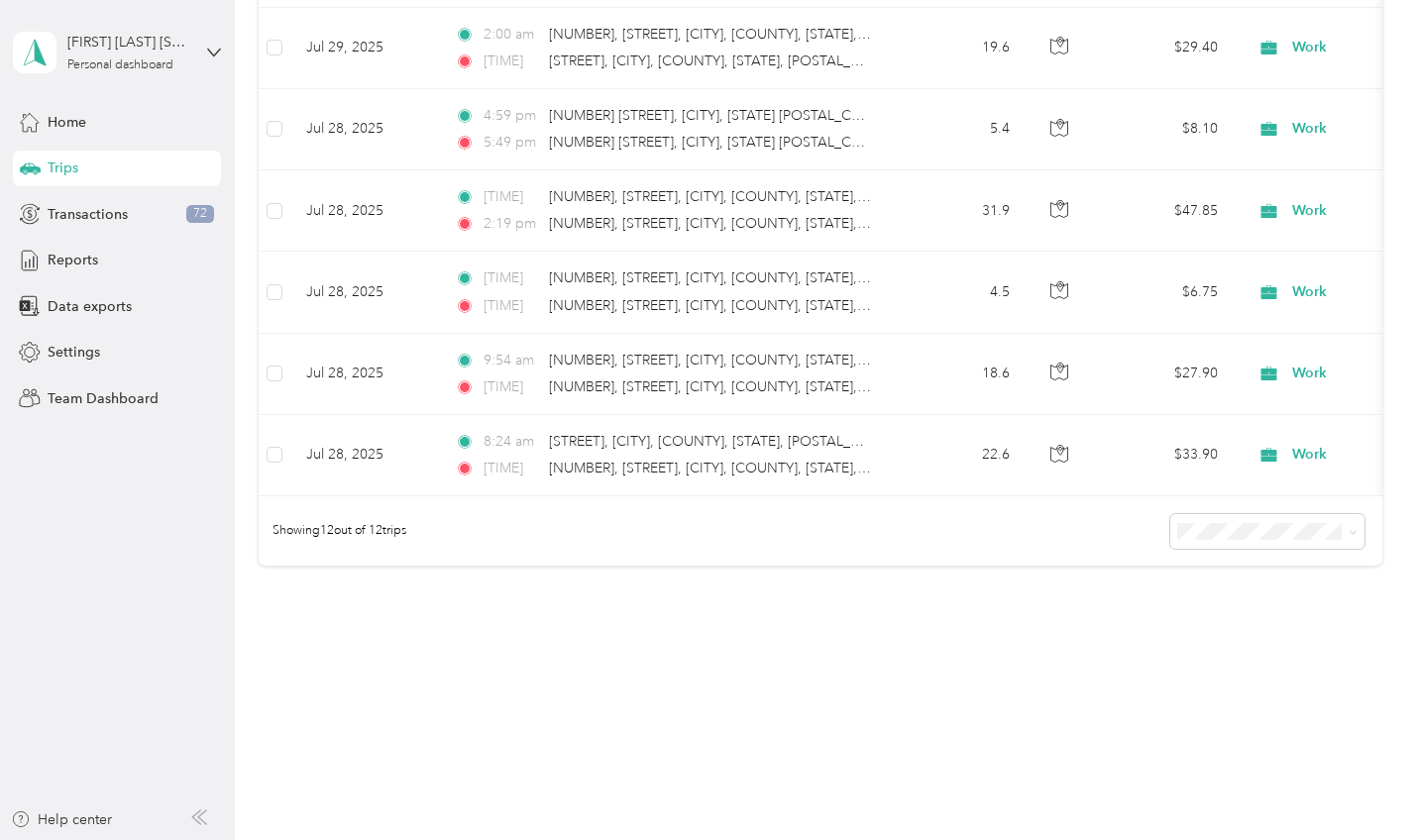 drag, startPoint x: 1024, startPoint y: 496, endPoint x: 1085, endPoint y: 500, distance: 61.131 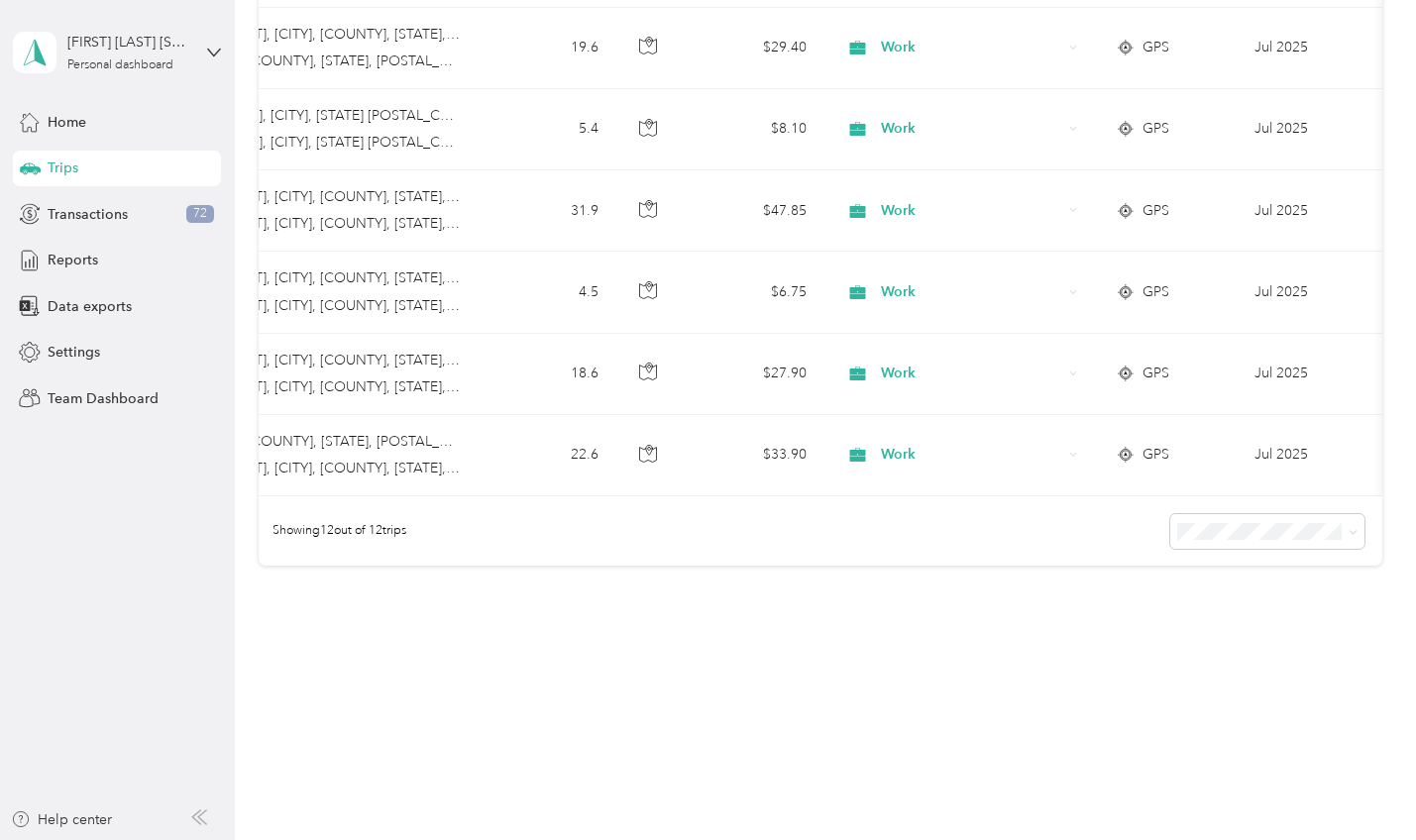 scroll, scrollTop: 0, scrollLeft: 0, axis: both 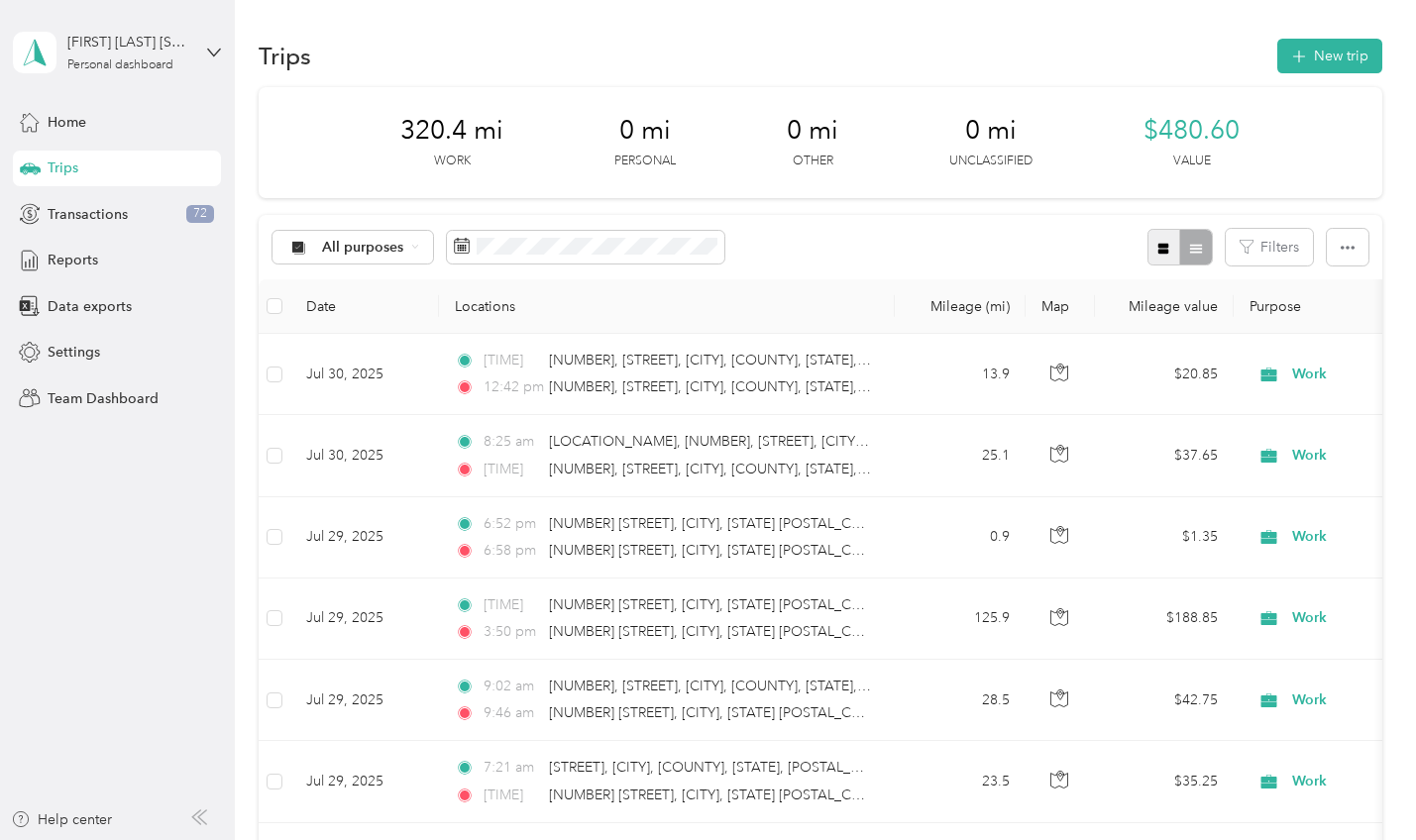click 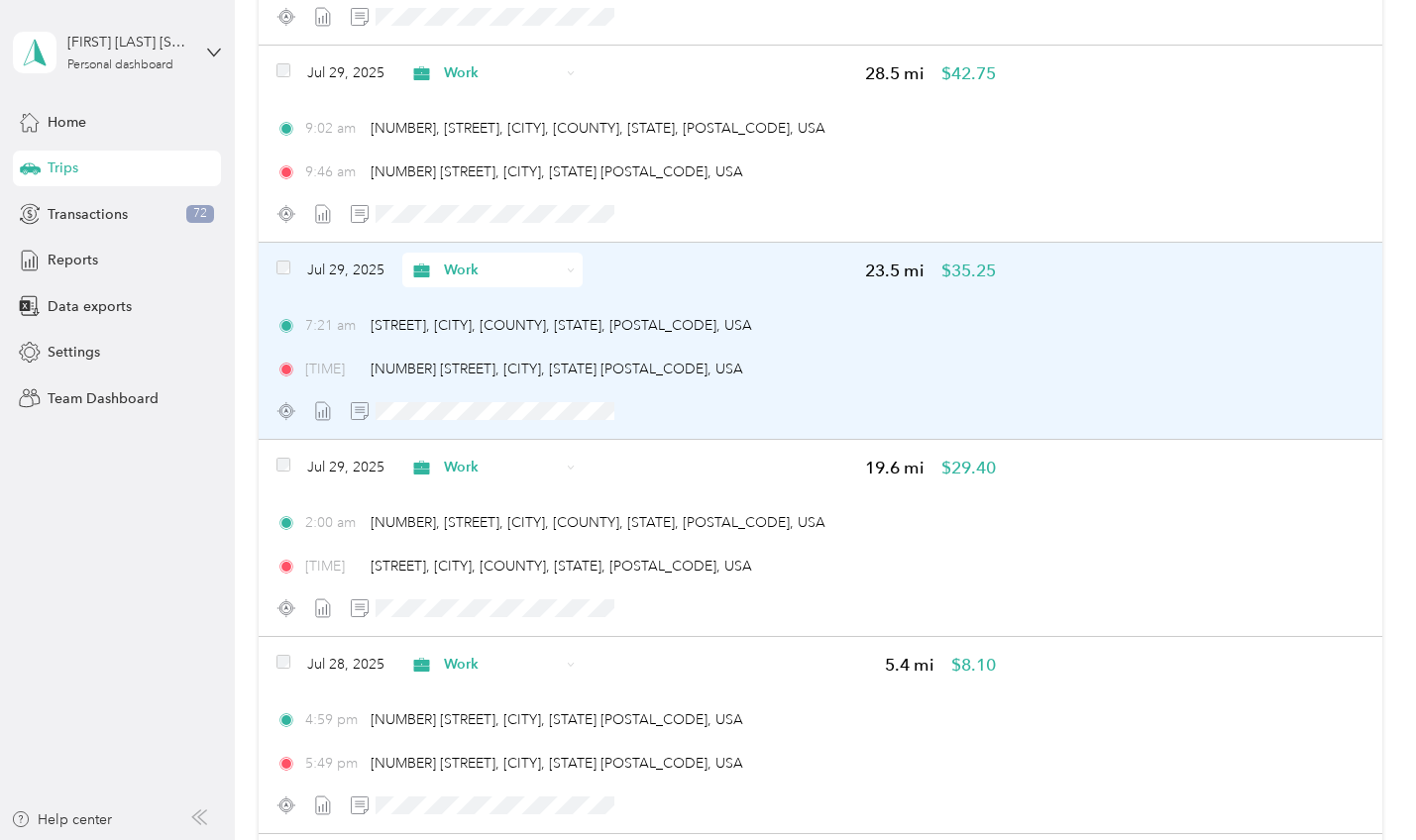 scroll, scrollTop: 903, scrollLeft: 0, axis: vertical 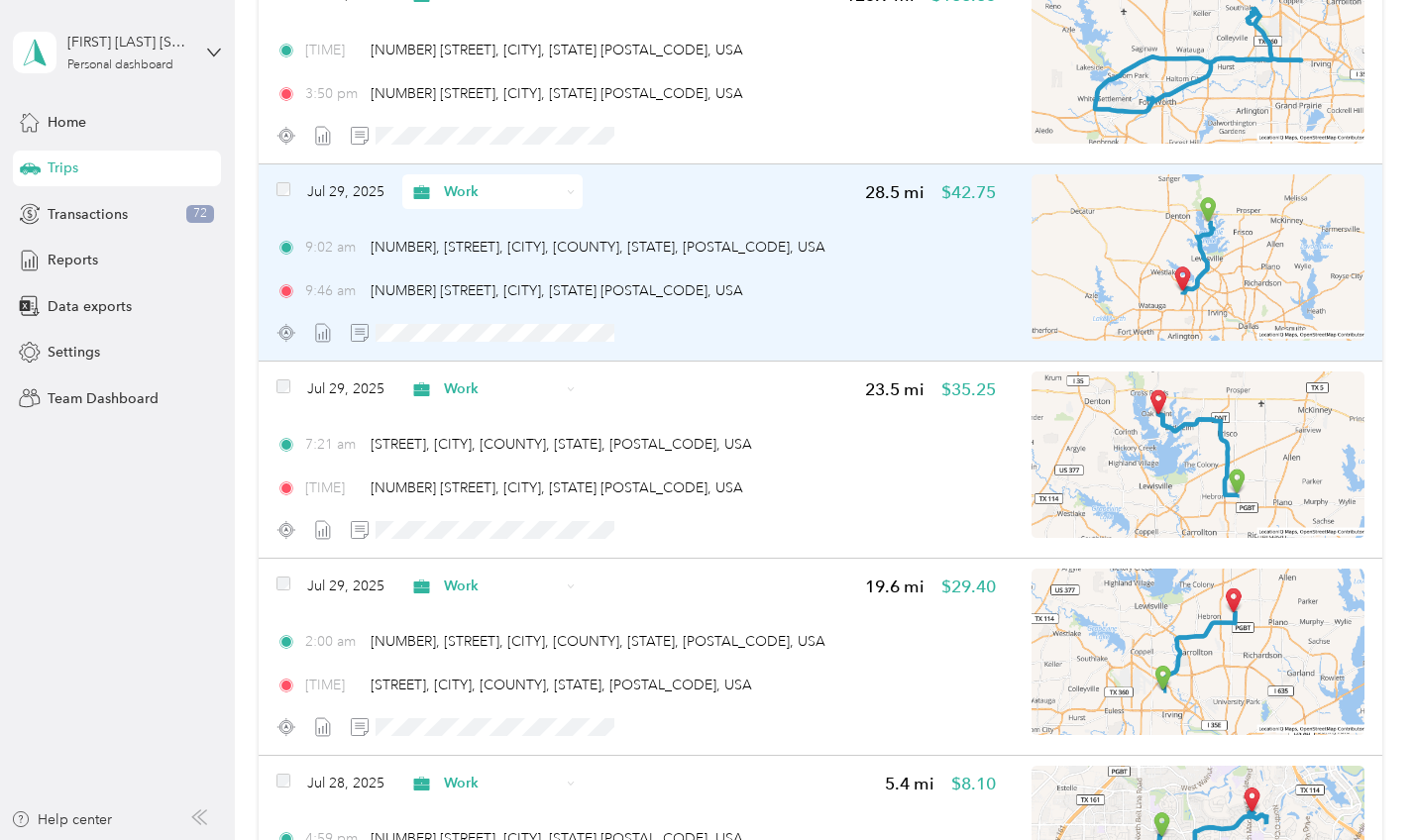 click on "[TIME] [NUMBER], [STREET], [CITY], [COUNTY], [STATE], [POSTAL_CODE], USA [TIME] [NUMBER], [STREET], [CITY], [STATE], [POSTAL_CODE], USA" at bounding box center [636, 268] 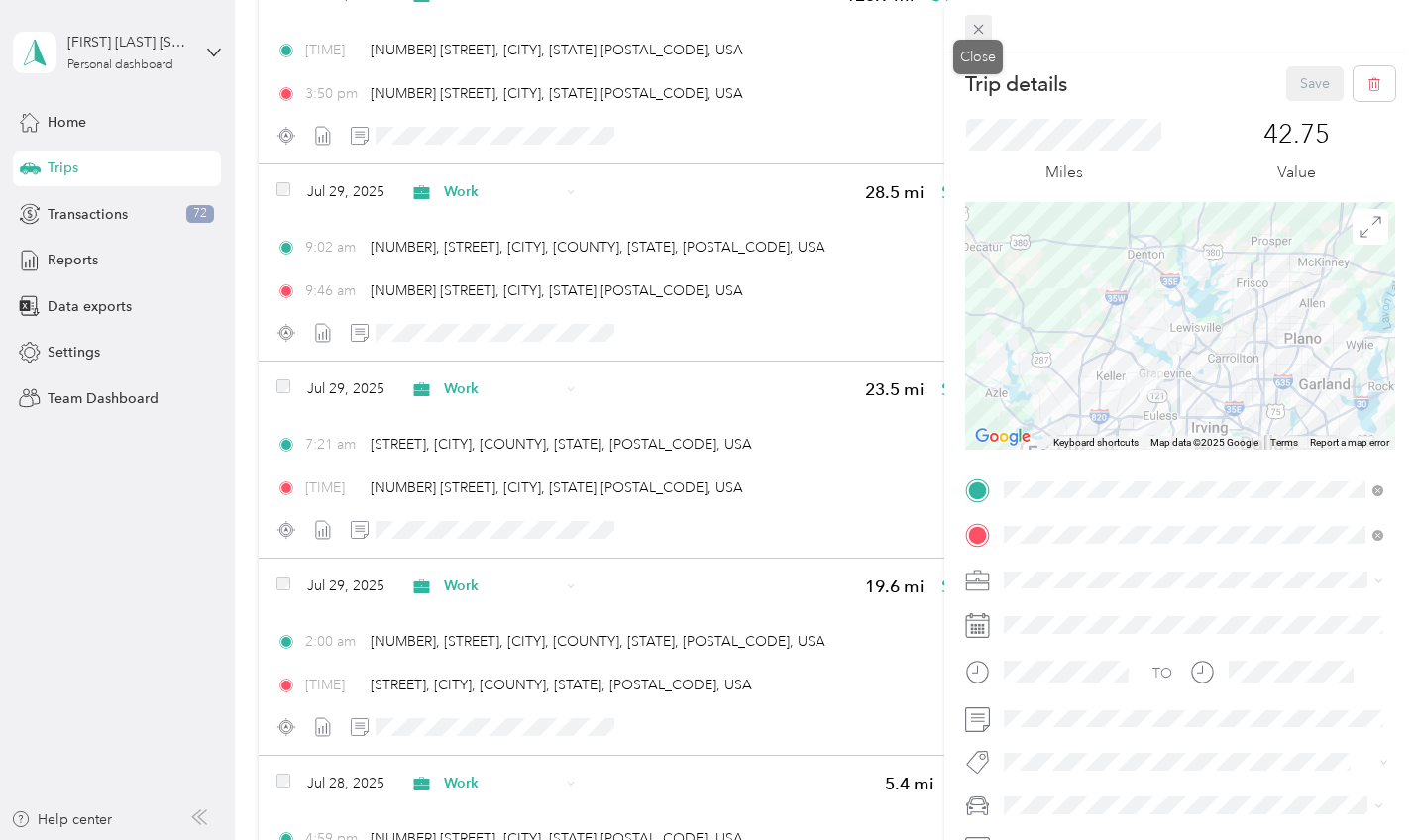 click 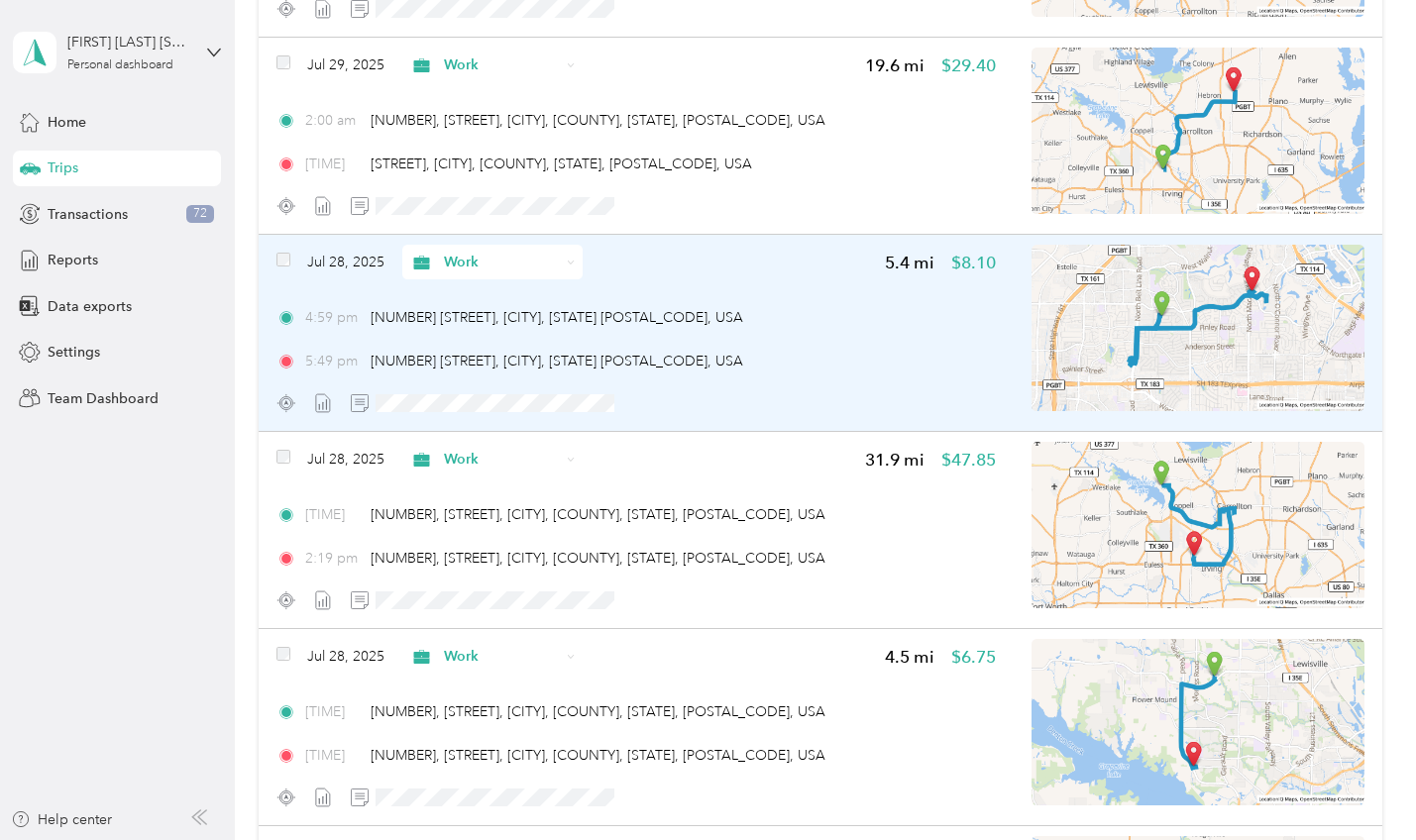 scroll, scrollTop: 1306, scrollLeft: 0, axis: vertical 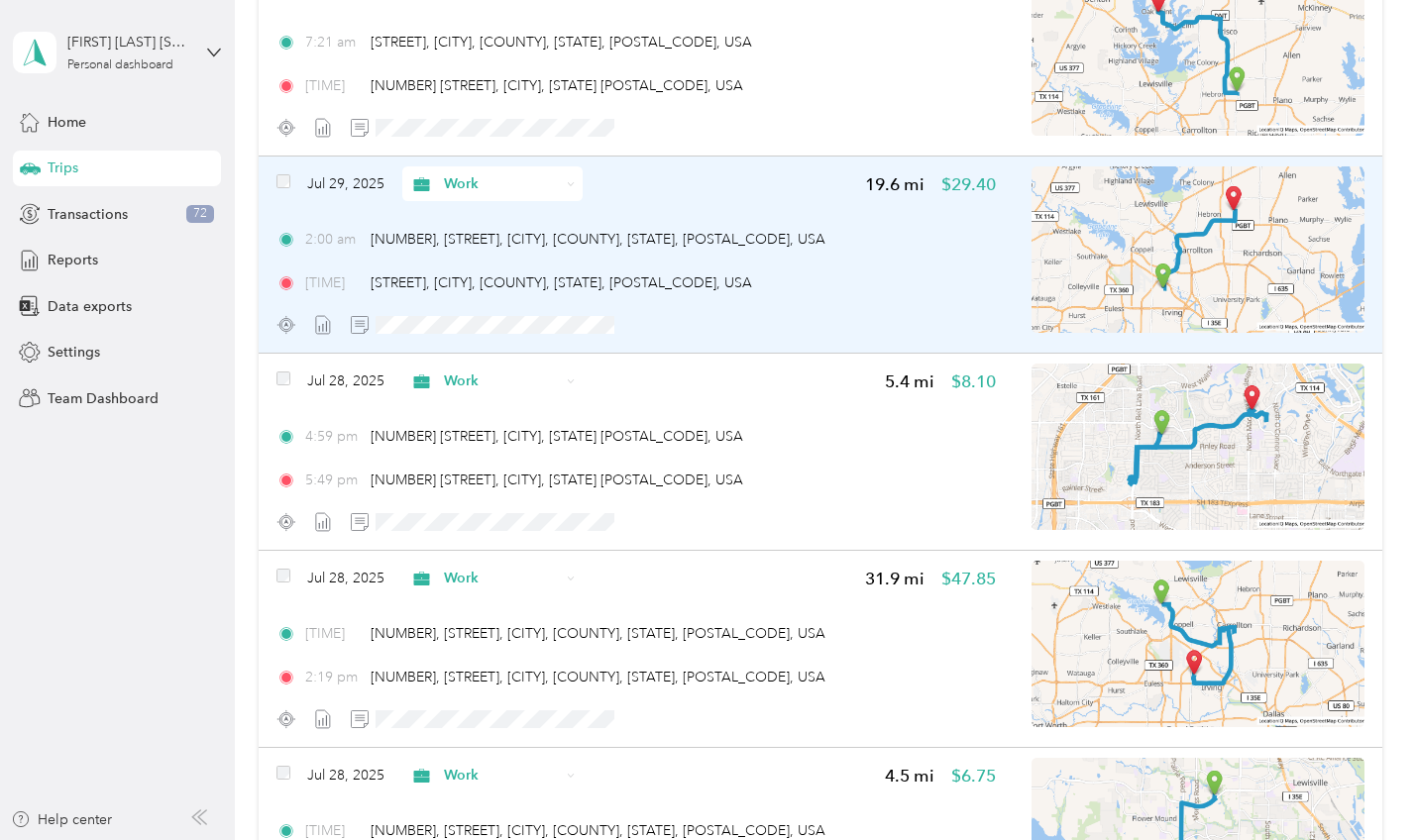 click on "[TIME] [NUMBER], [STREET], [CITY], [COUNTY], [STATE], [POSTAL_CODE], USA [TIME] [STREET], [CITY], [COUNTY], [STATE], [POSTAL_CODE], USA" at bounding box center (636, 261) 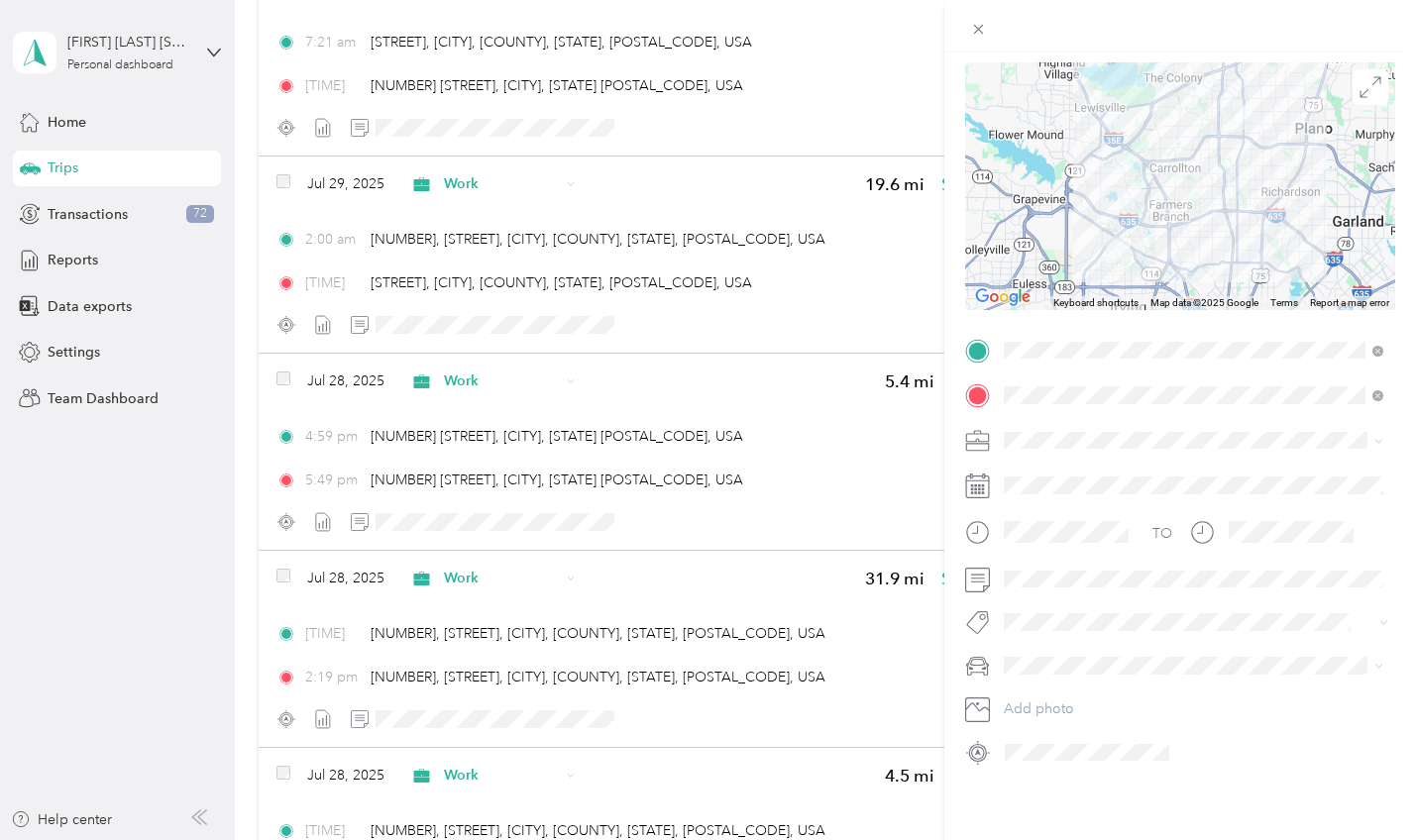 scroll, scrollTop: 0, scrollLeft: 0, axis: both 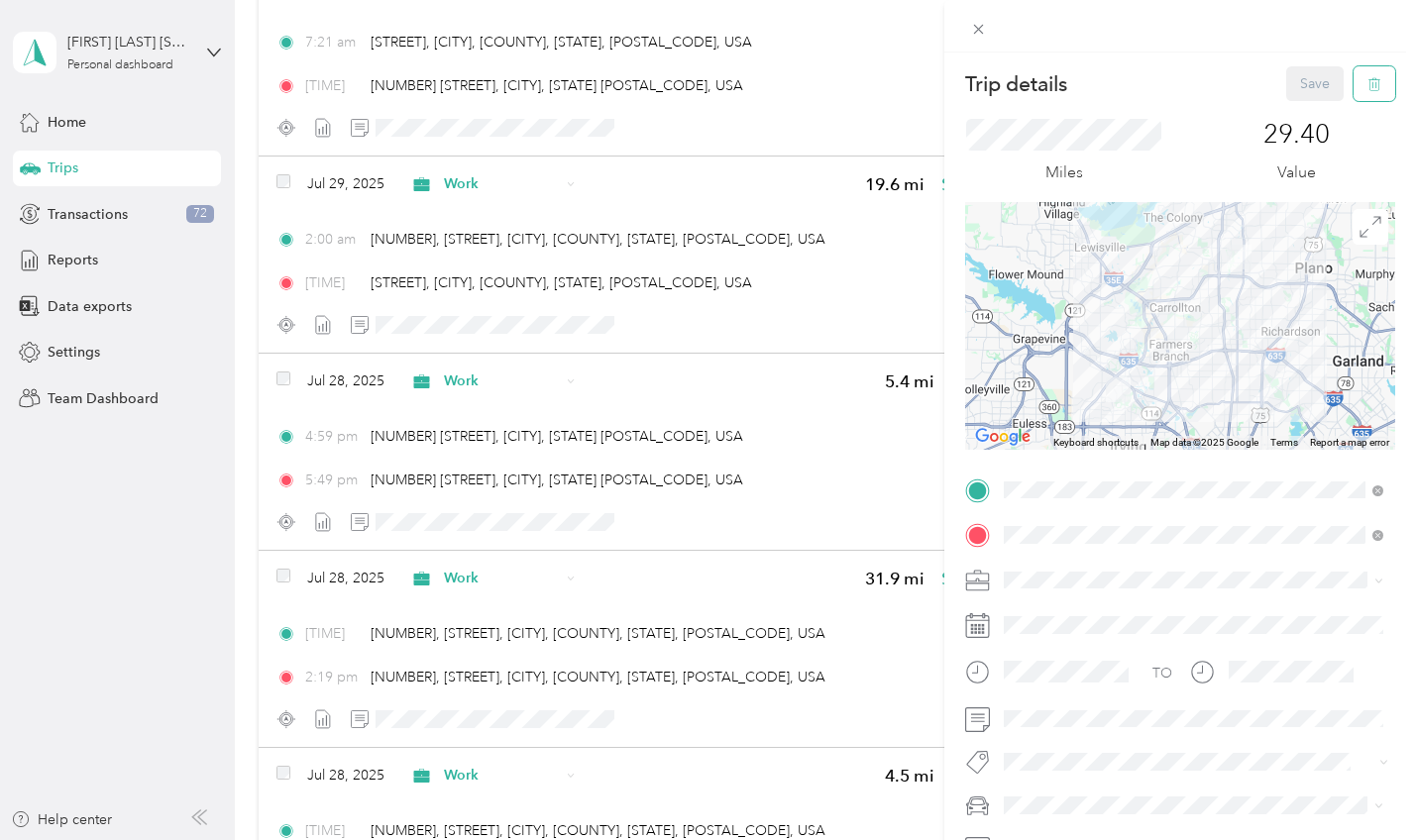 click at bounding box center (1374, 83) 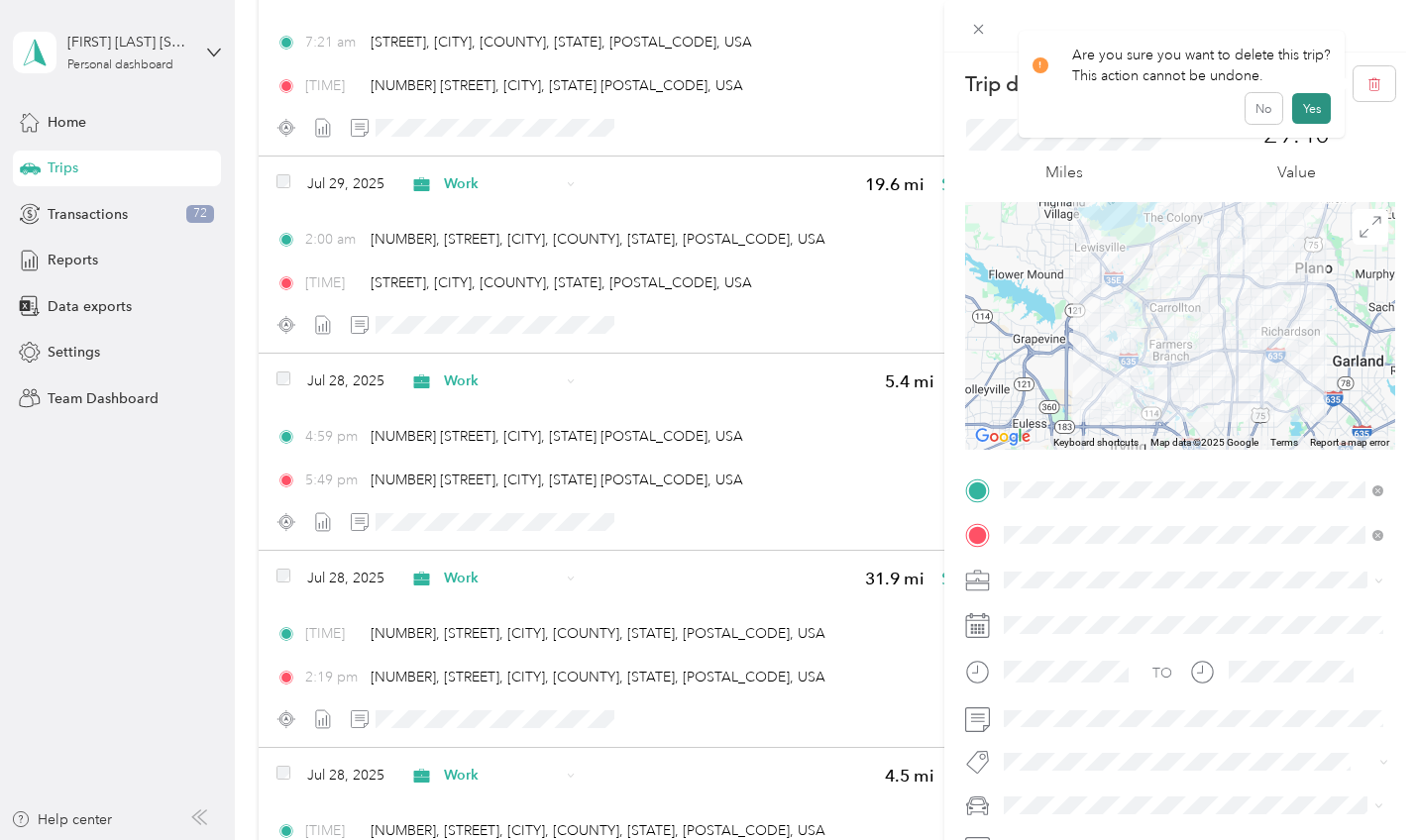 click on "Yes" at bounding box center [1311, 109] 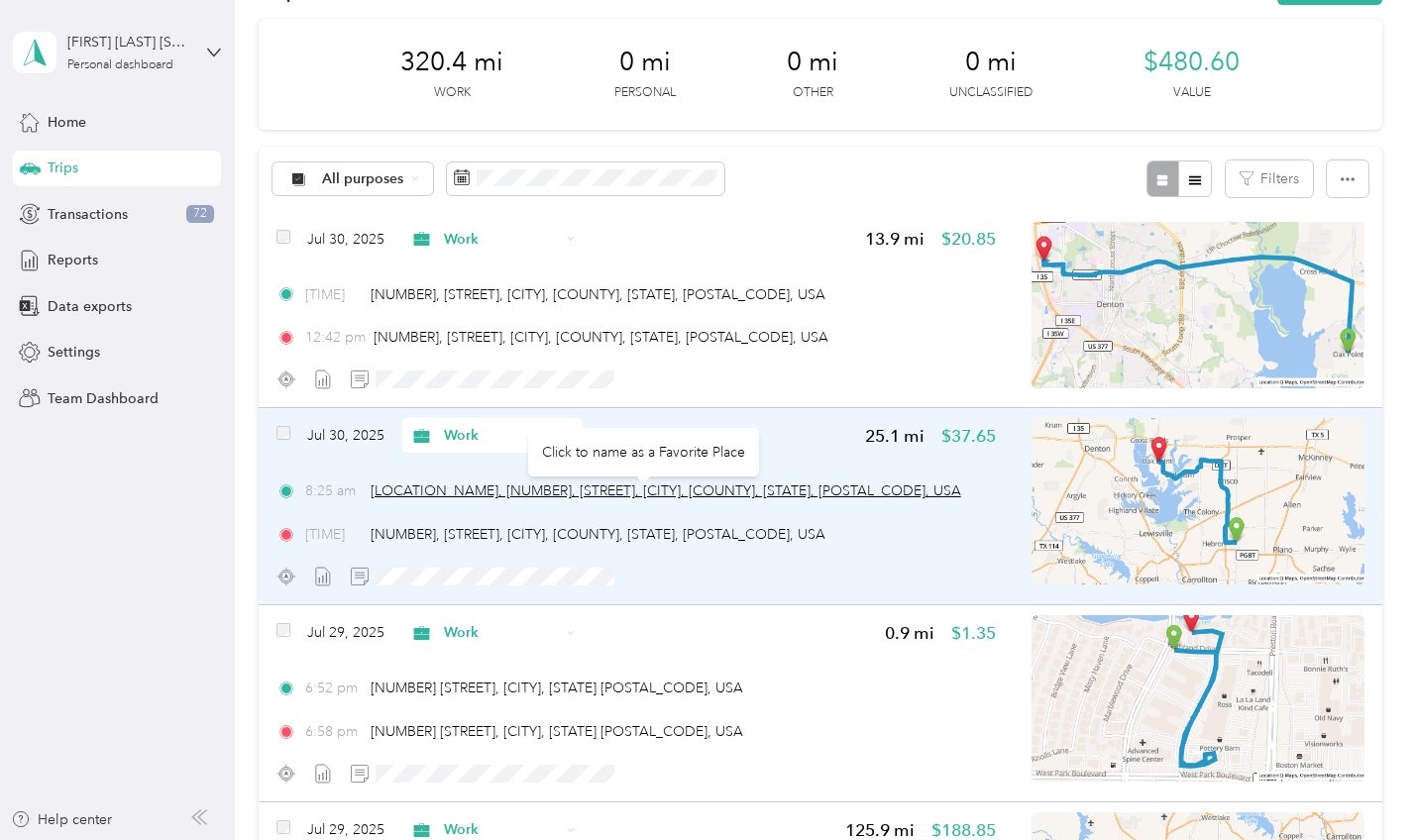 scroll, scrollTop: 63, scrollLeft: 0, axis: vertical 